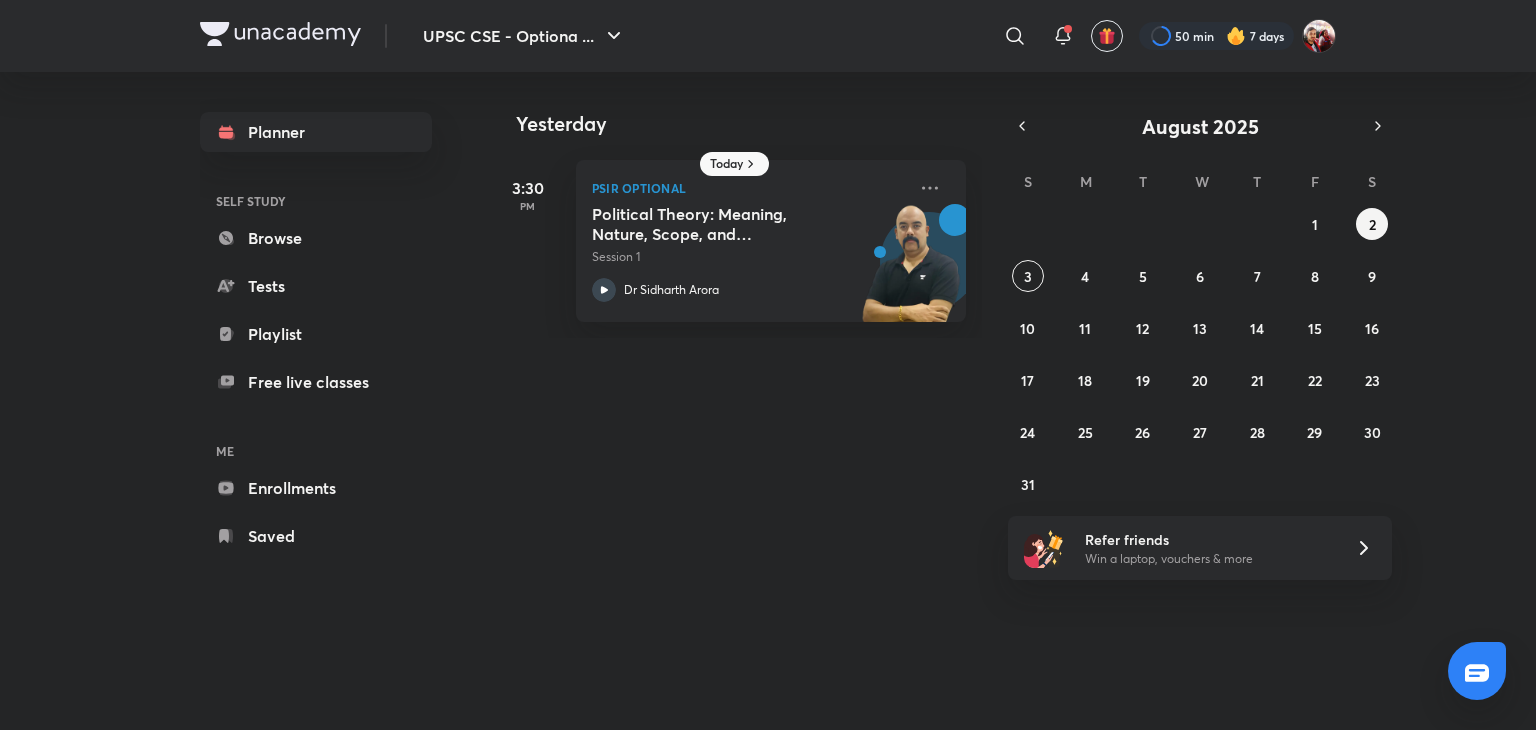 scroll, scrollTop: 0, scrollLeft: 0, axis: both 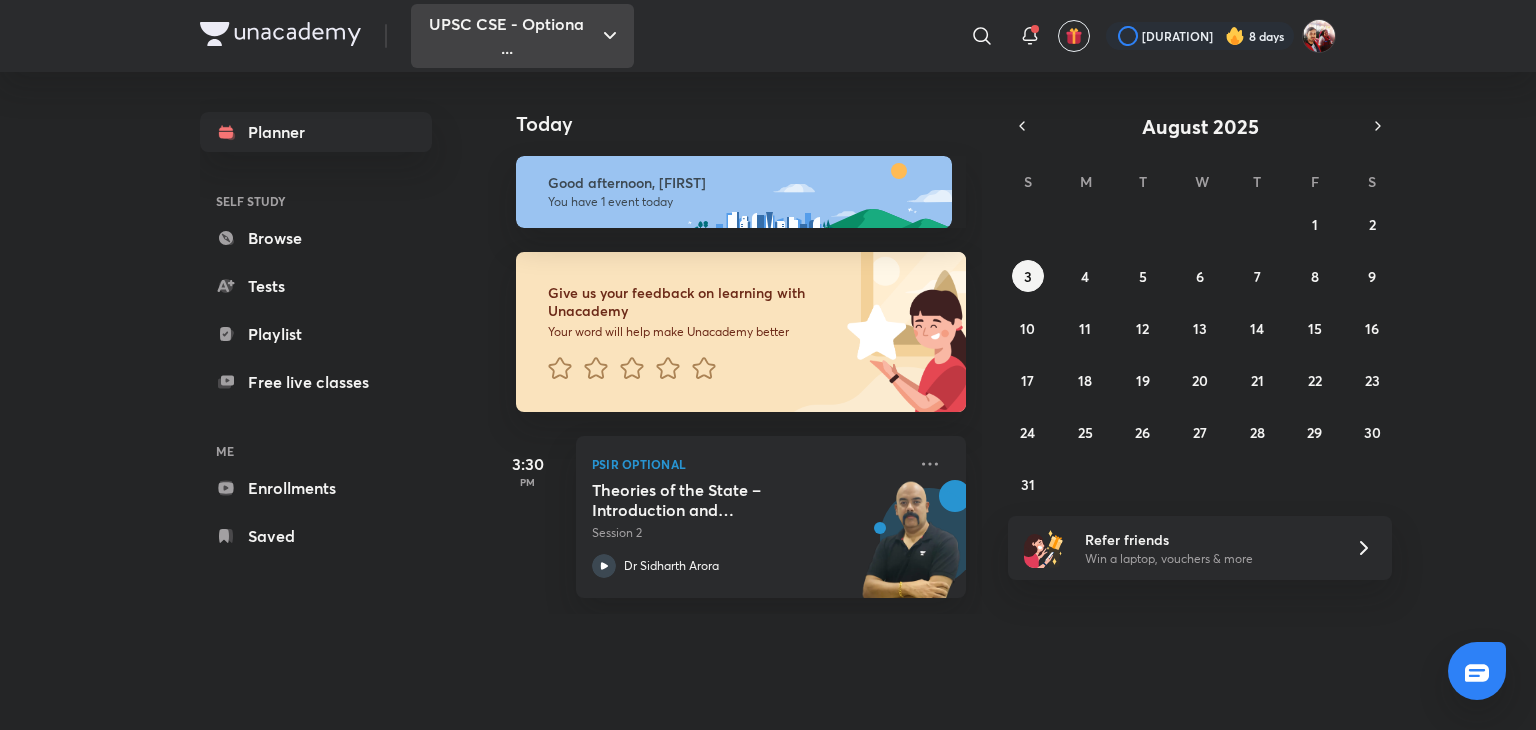 click on "UPSC CSE - Optiona ..." at bounding box center (522, 36) 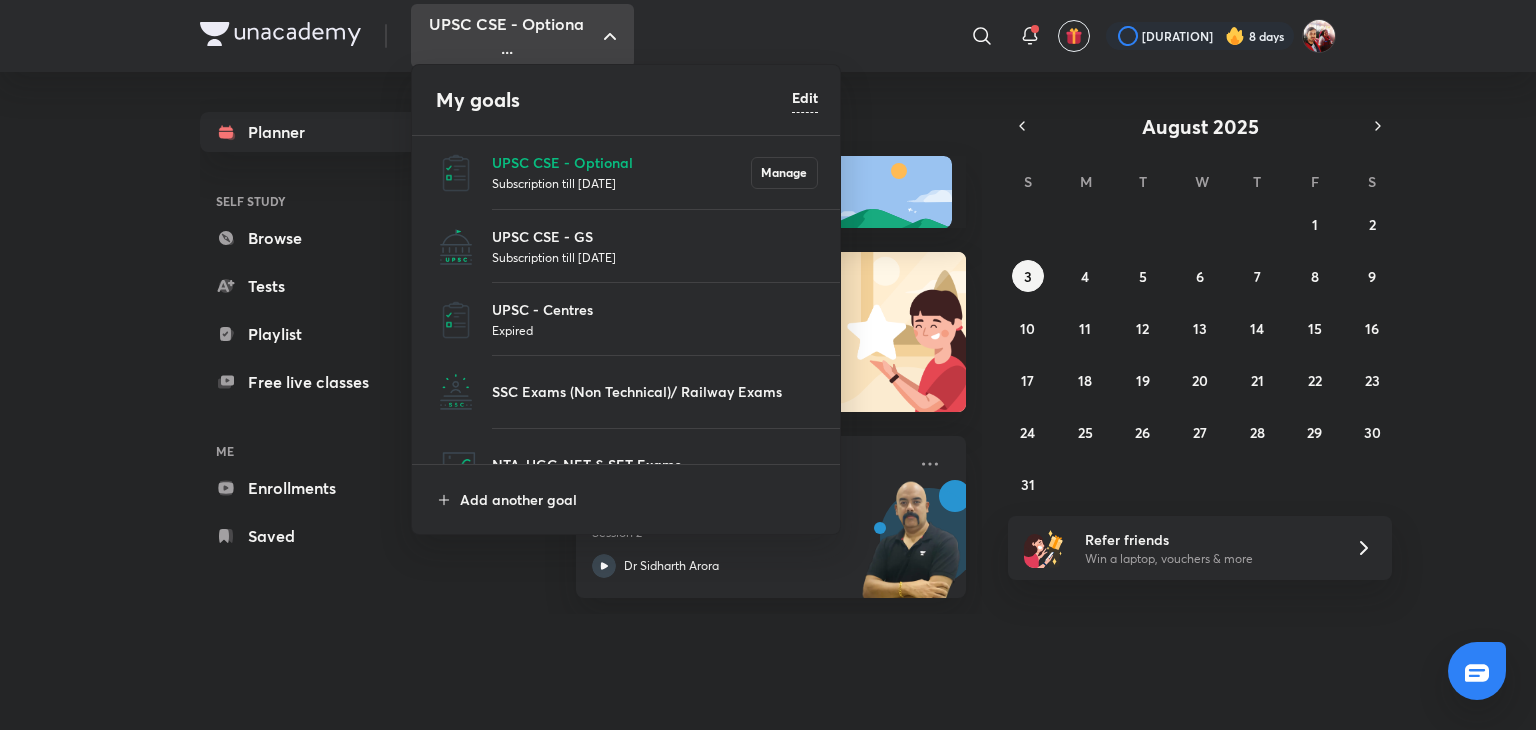 click at bounding box center [768, 365] 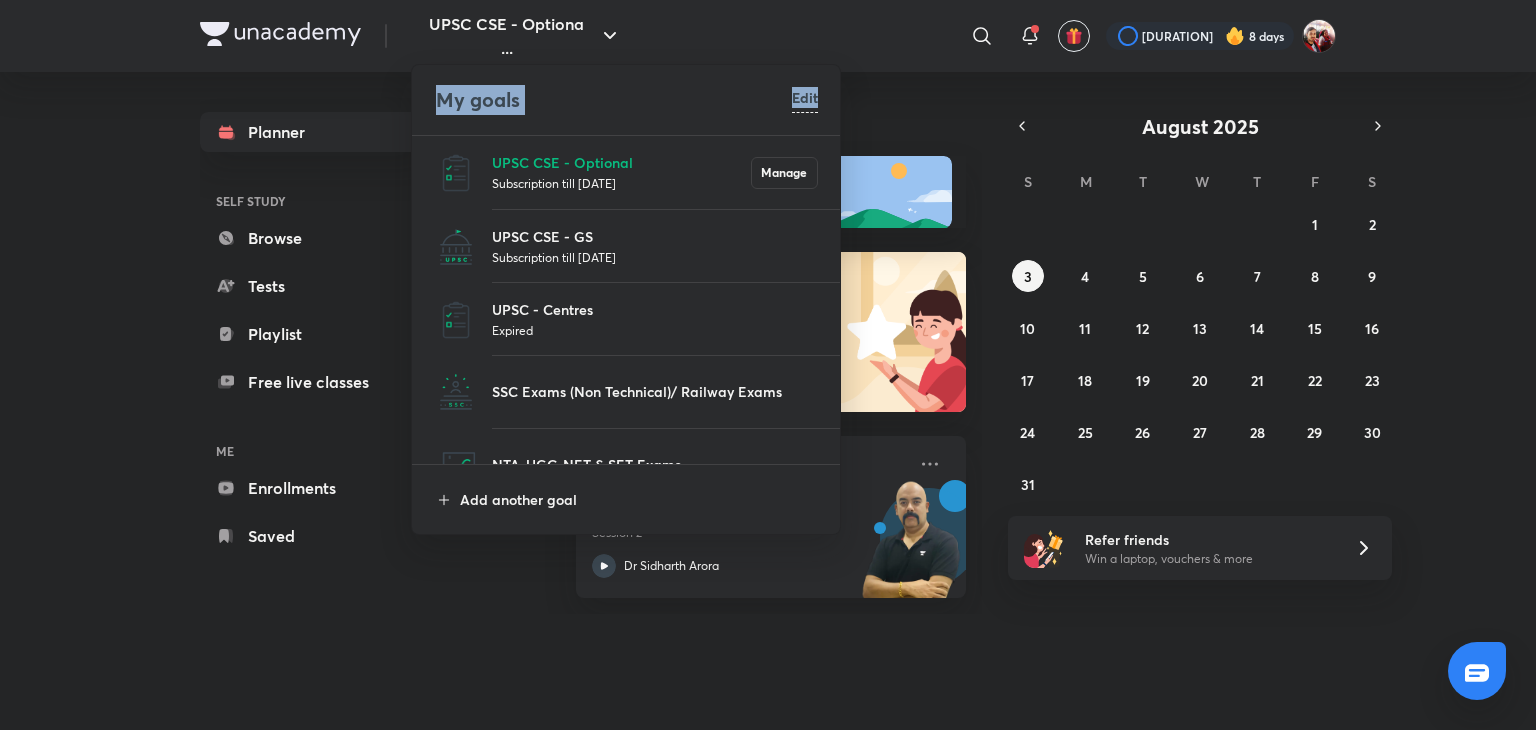 click on "My goals Edit UPSC CSE - Optional Subscription till 5 Sept 2025 Manage UPSC CSE - GS Subscription till 5 Sept 2025 UPSC - Centres Expired SSC Exams (Non Technical)/ Railway Exams NTA-UGC-NET & SET Exams MPSC Add another goal" at bounding box center (768, 365) 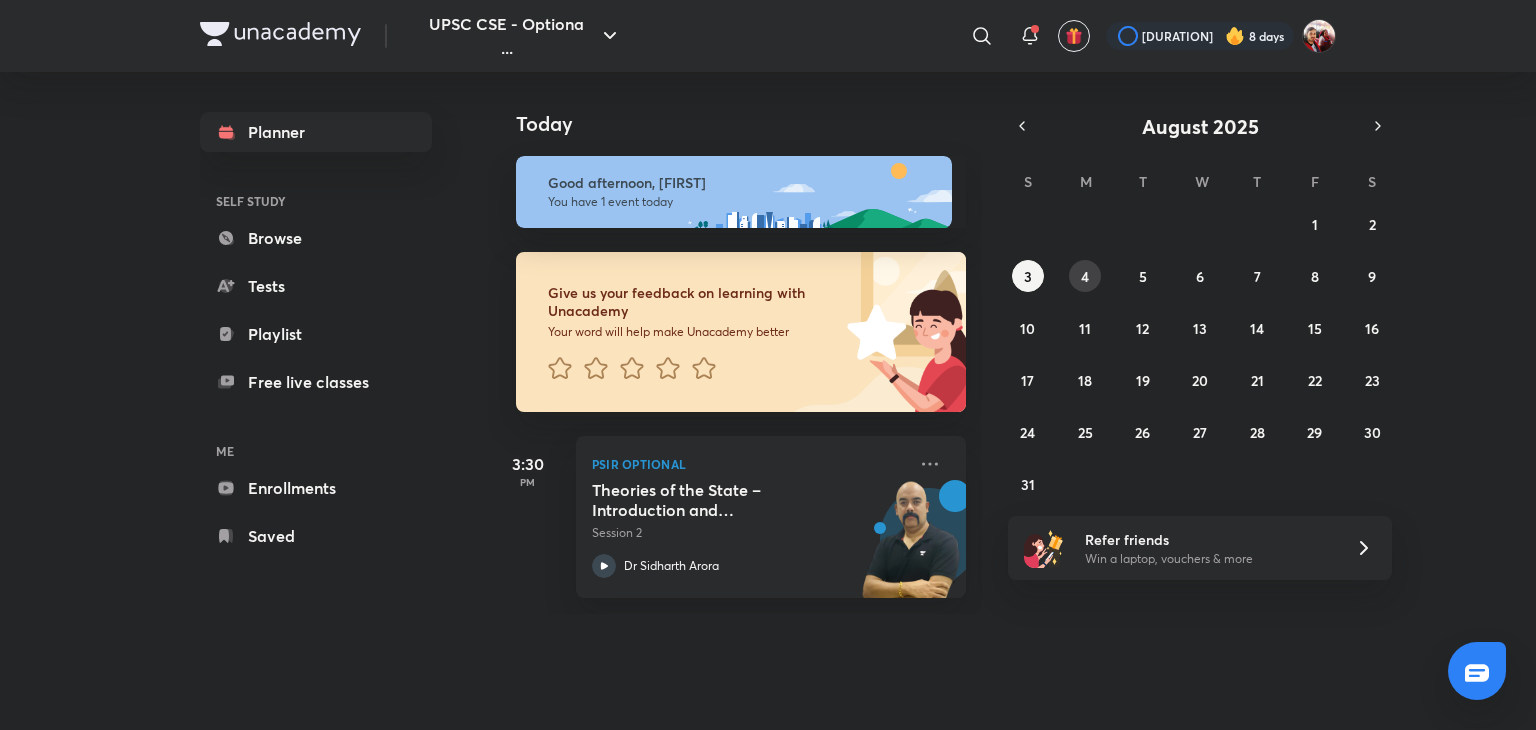 click on "4" at bounding box center [1085, 276] 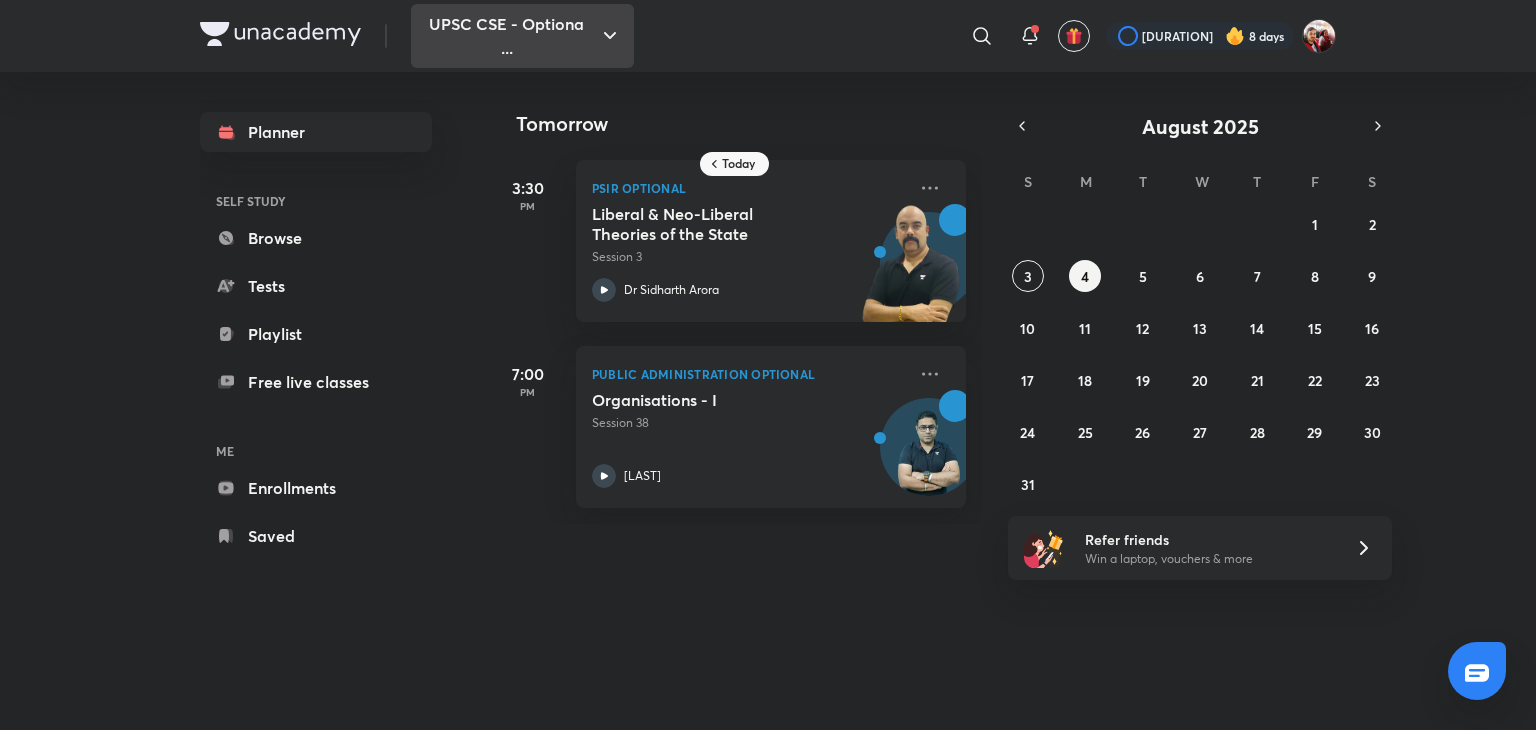 click on "UPSC CSE - Optiona ..." at bounding box center (522, 36) 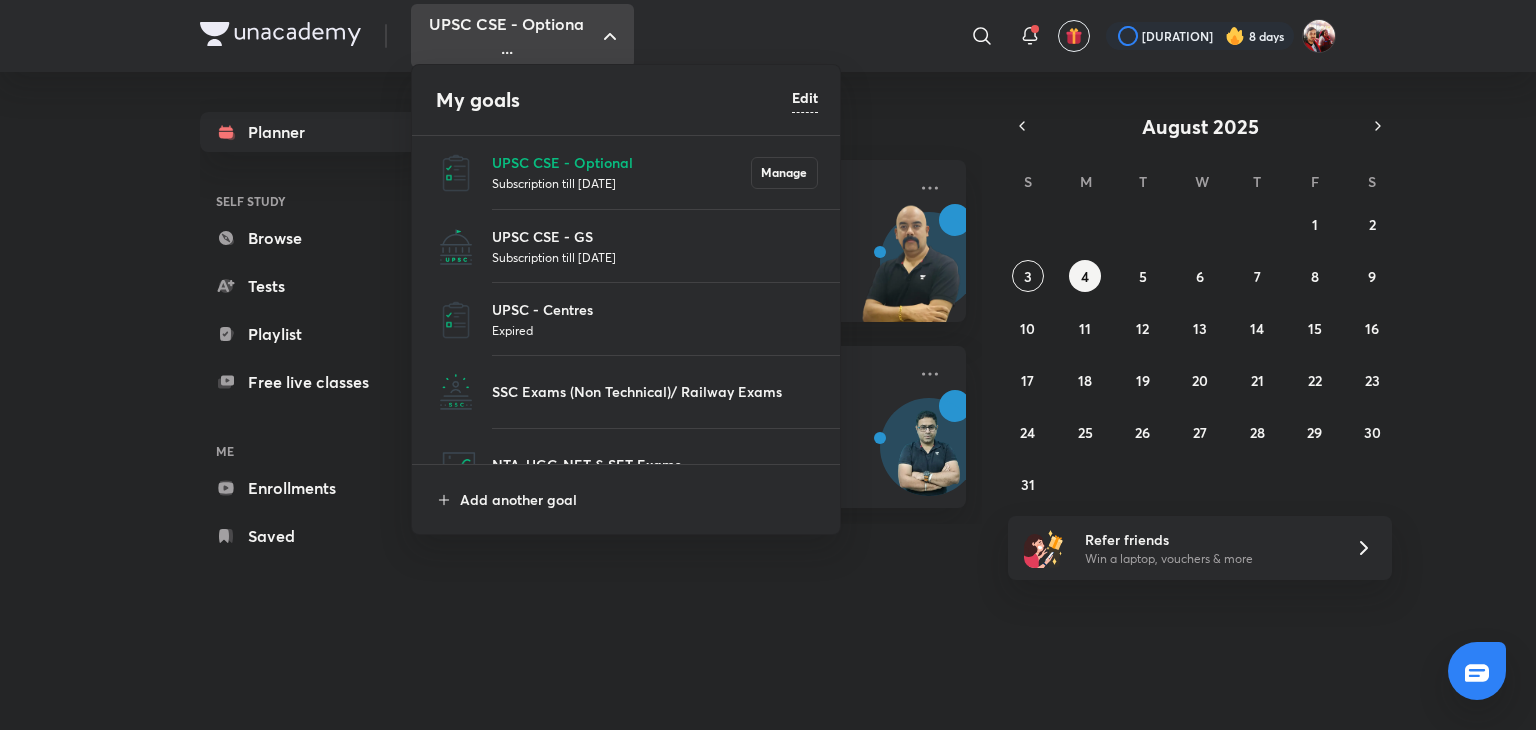 click on "Subscription till 5 Sept 2025" at bounding box center (655, 257) 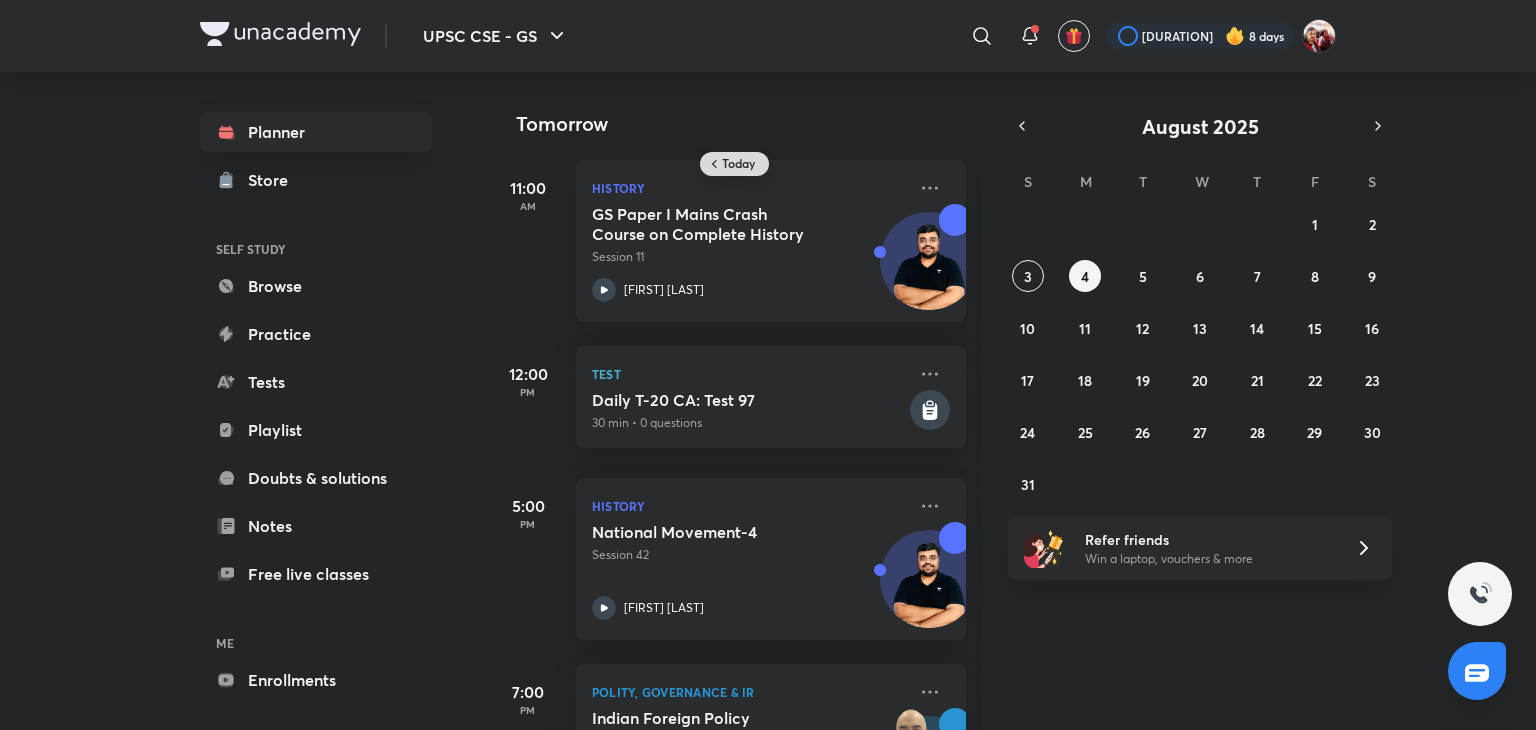 click on "Today" at bounding box center [738, 164] 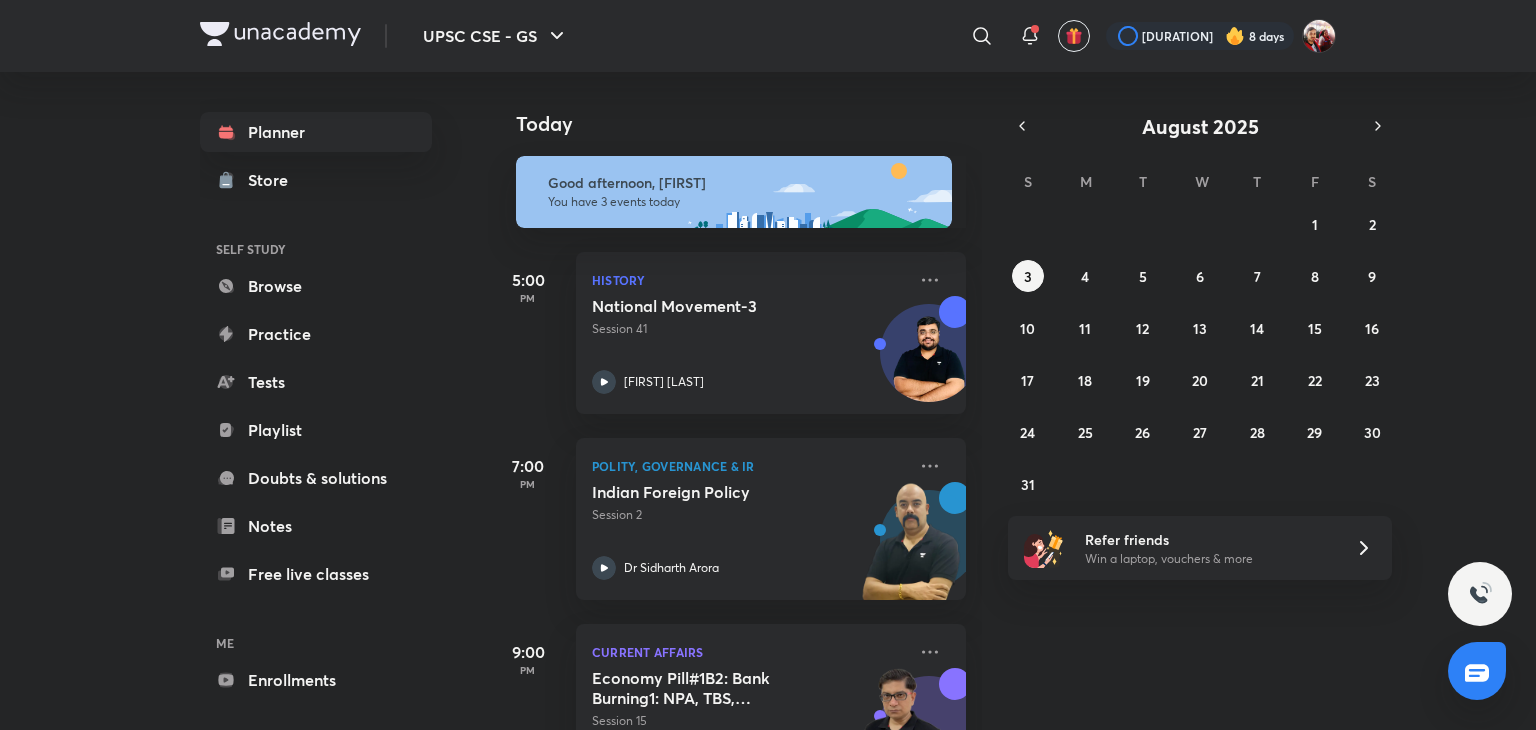 scroll, scrollTop: 88, scrollLeft: 0, axis: vertical 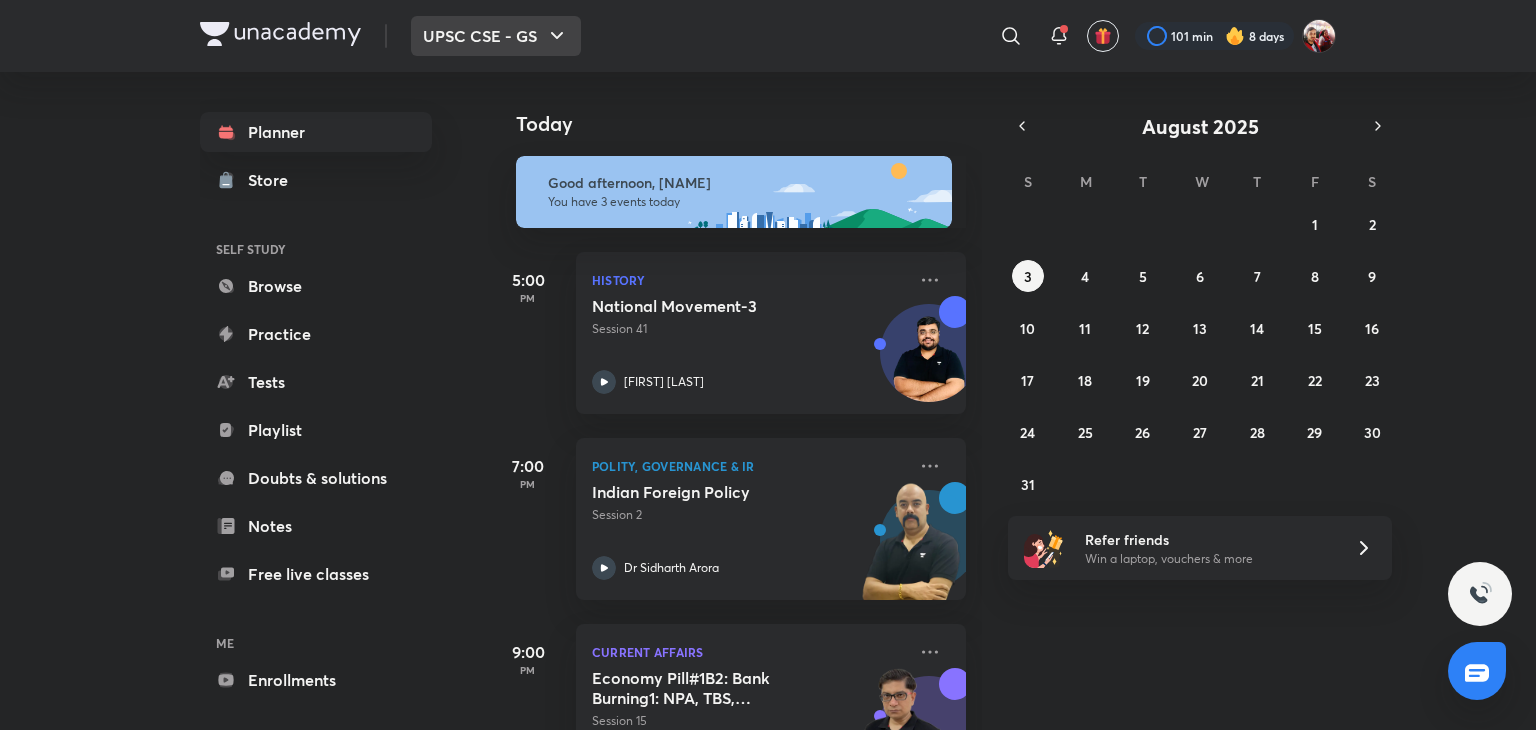 click on "UPSC CSE - GS" at bounding box center (496, 36) 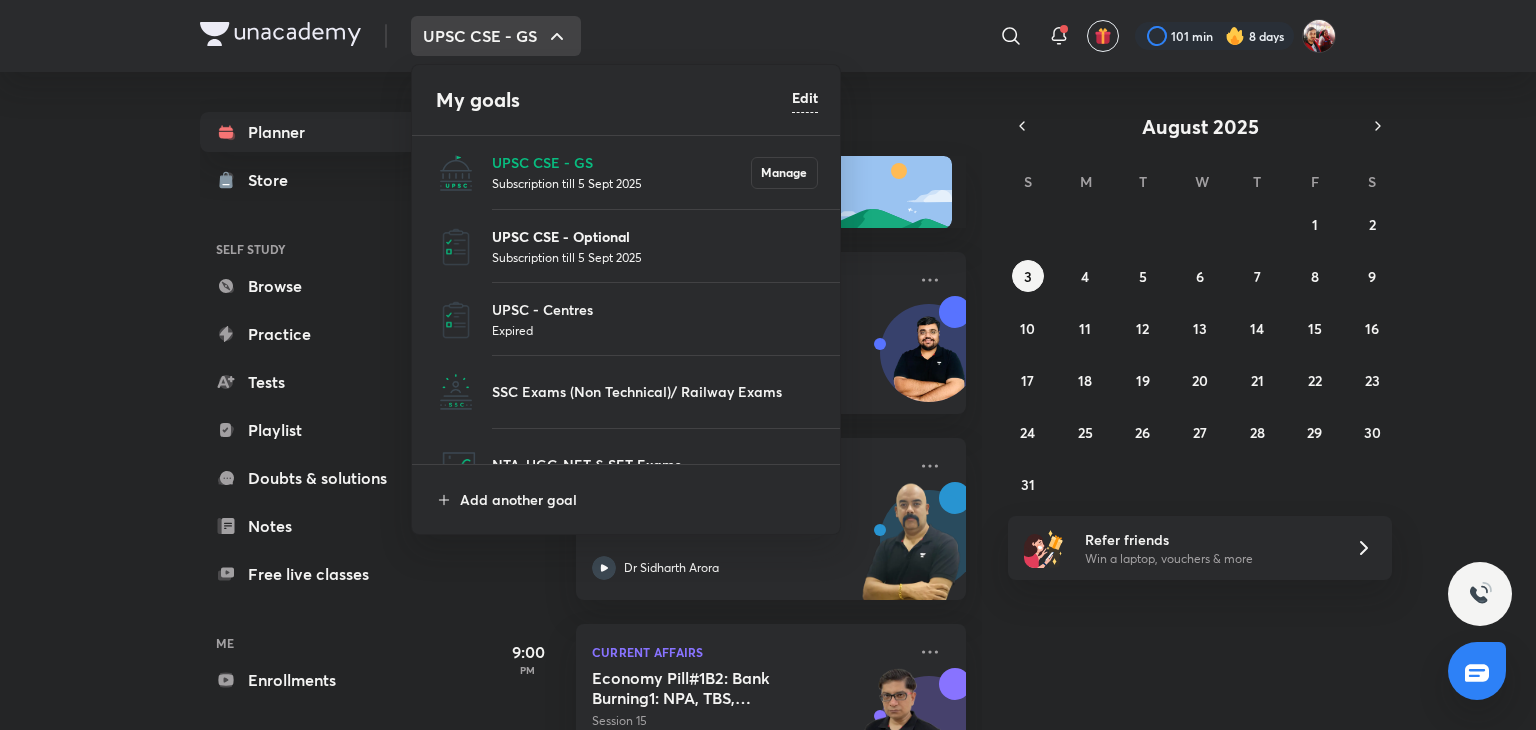 click on "UPSC CSE - Optional" at bounding box center [655, 236] 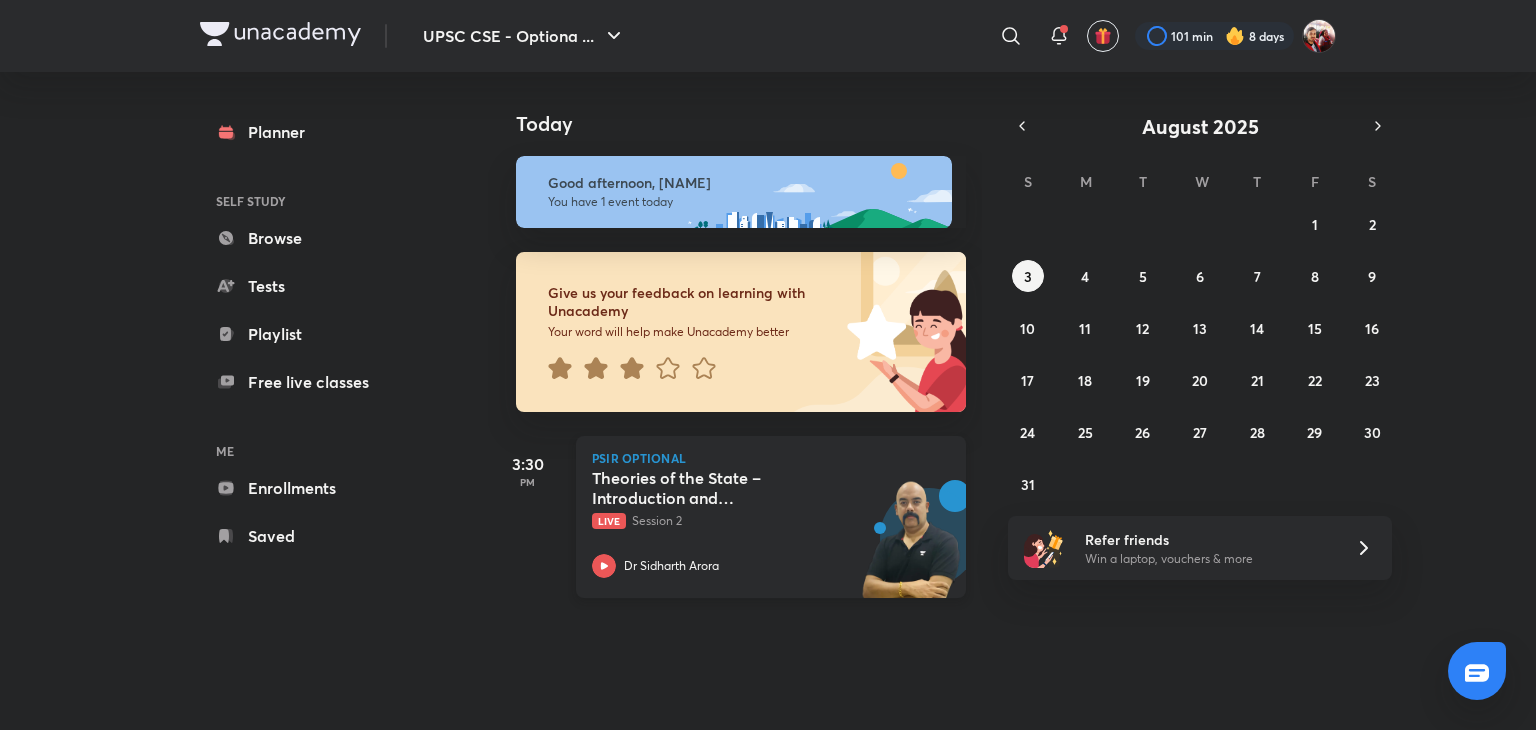 click on "Dr Sidharth Arora" at bounding box center (749, 566) 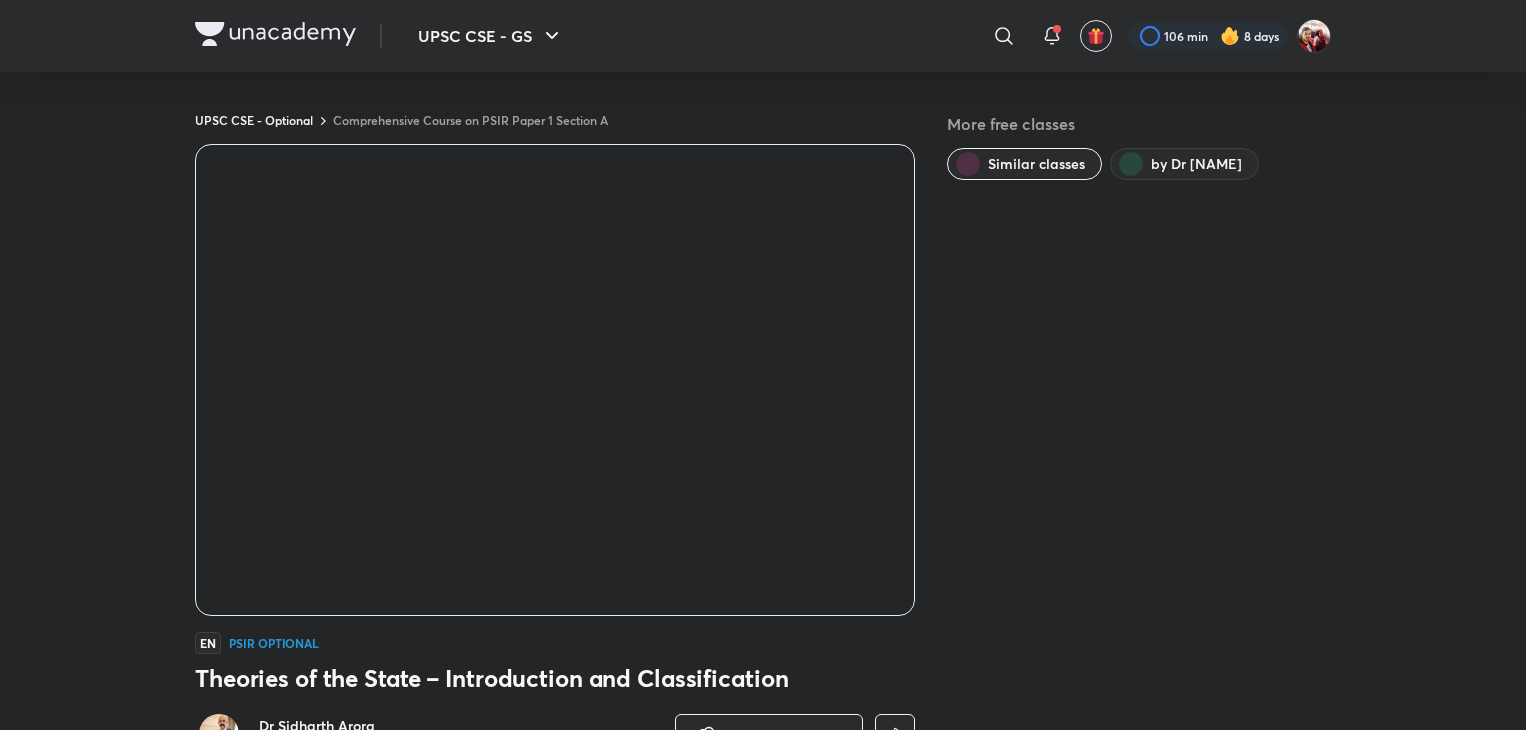 scroll, scrollTop: 0, scrollLeft: 0, axis: both 